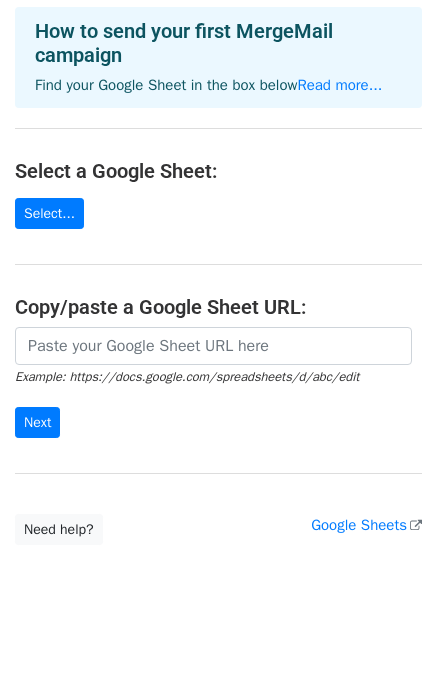 scroll, scrollTop: 100, scrollLeft: 0, axis: vertical 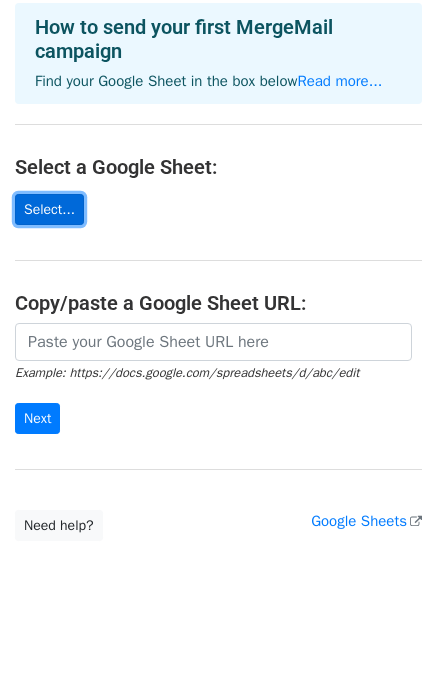 click on "Select..." at bounding box center (49, 209) 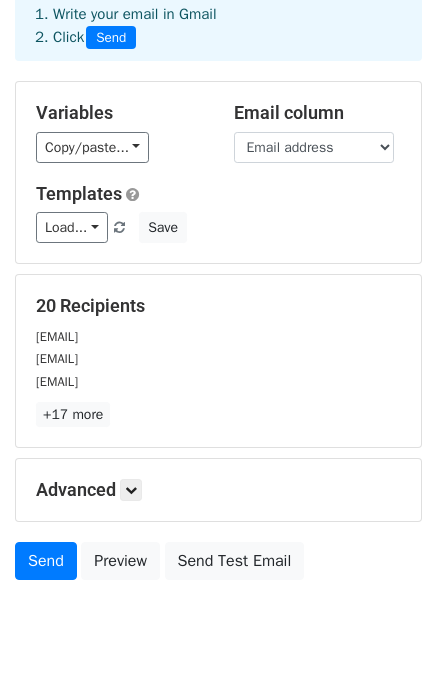 scroll, scrollTop: 172, scrollLeft: 0, axis: vertical 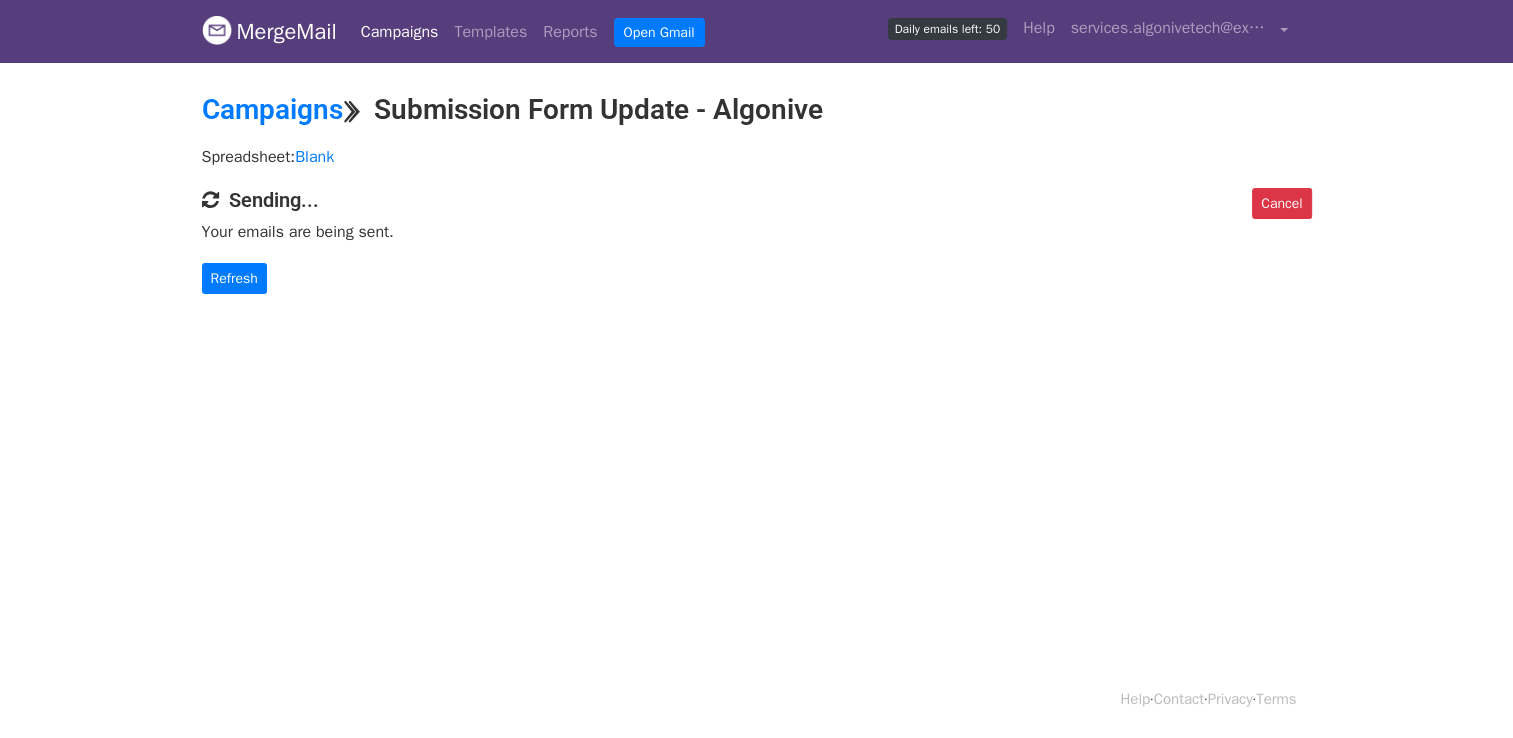 click on "Daily emails left: 50" at bounding box center [947, 29] 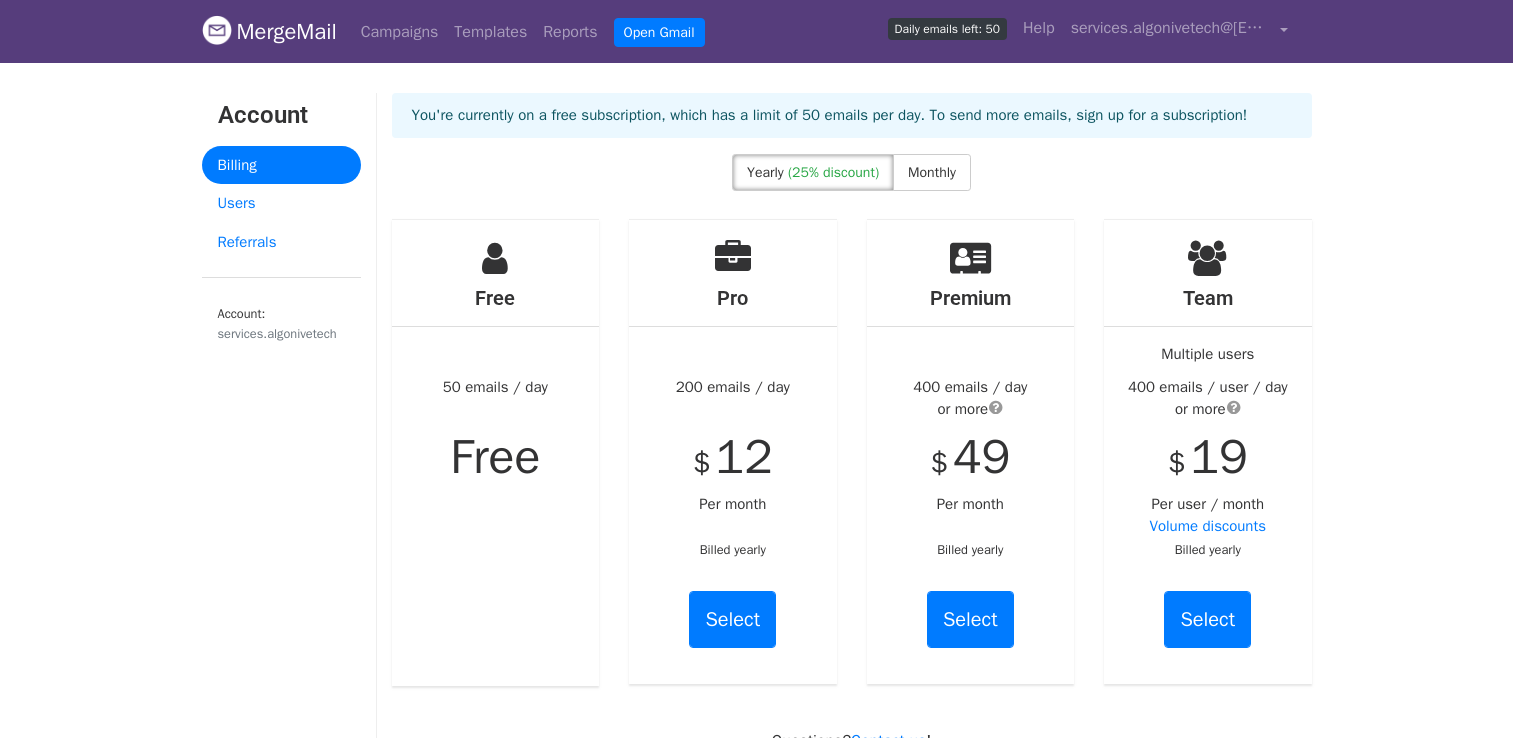 scroll, scrollTop: 0, scrollLeft: 0, axis: both 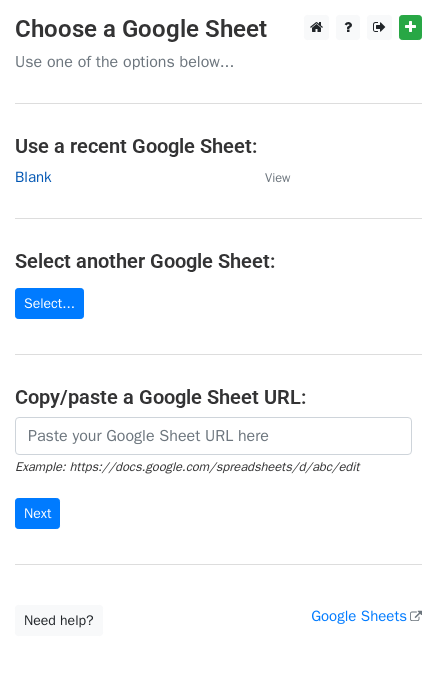 click on "Blank" at bounding box center (33, 177) 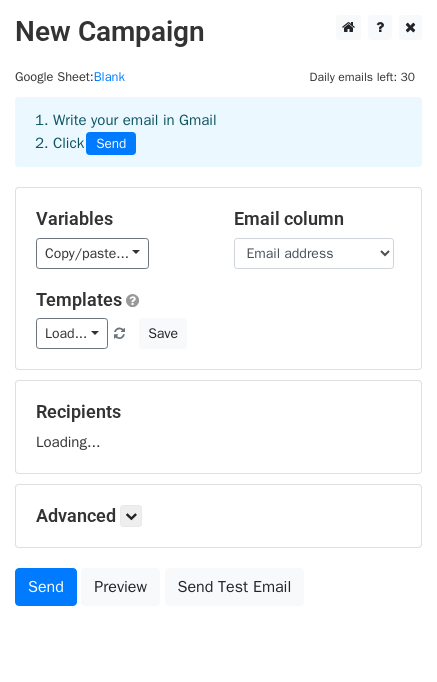 scroll, scrollTop: 0, scrollLeft: 0, axis: both 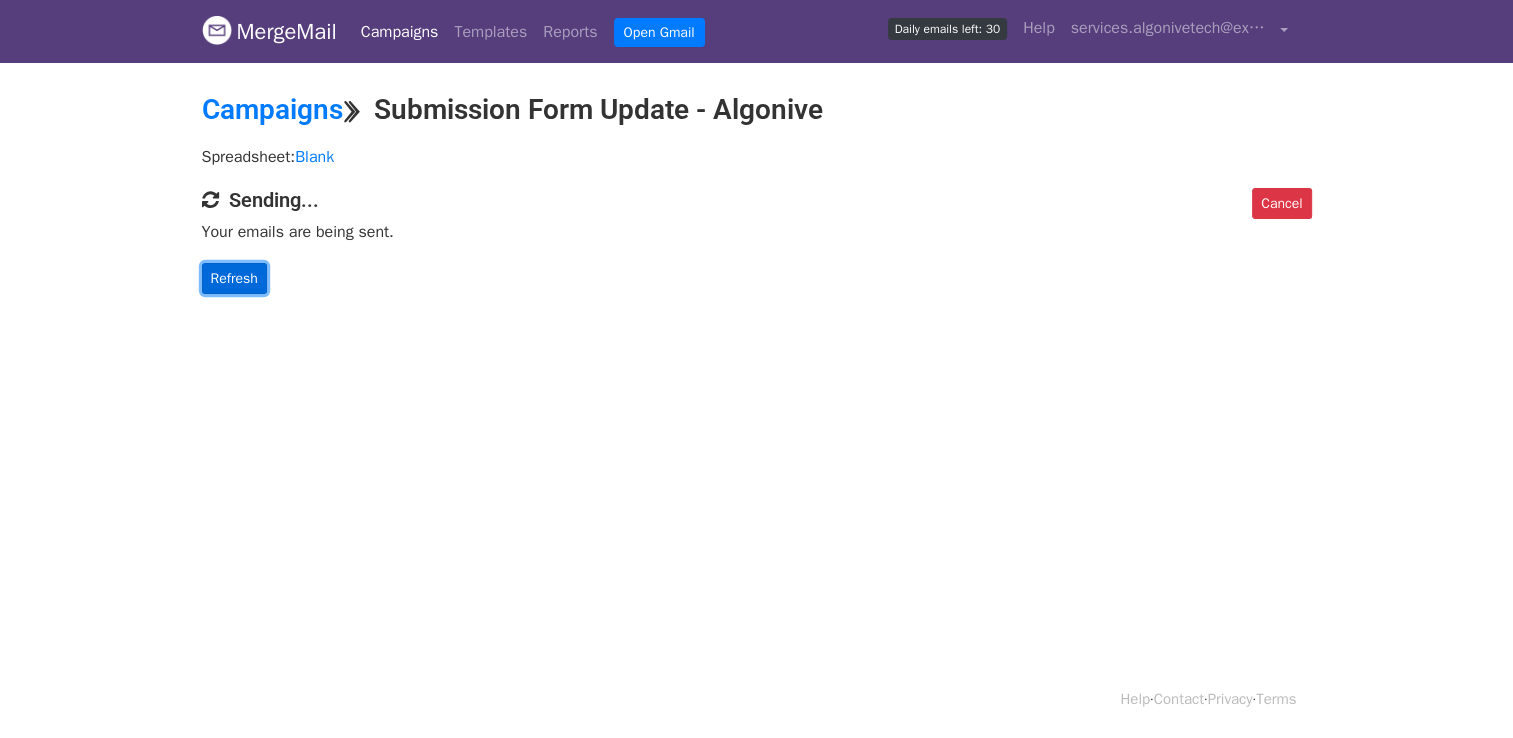 click on "Refresh" at bounding box center (234, 278) 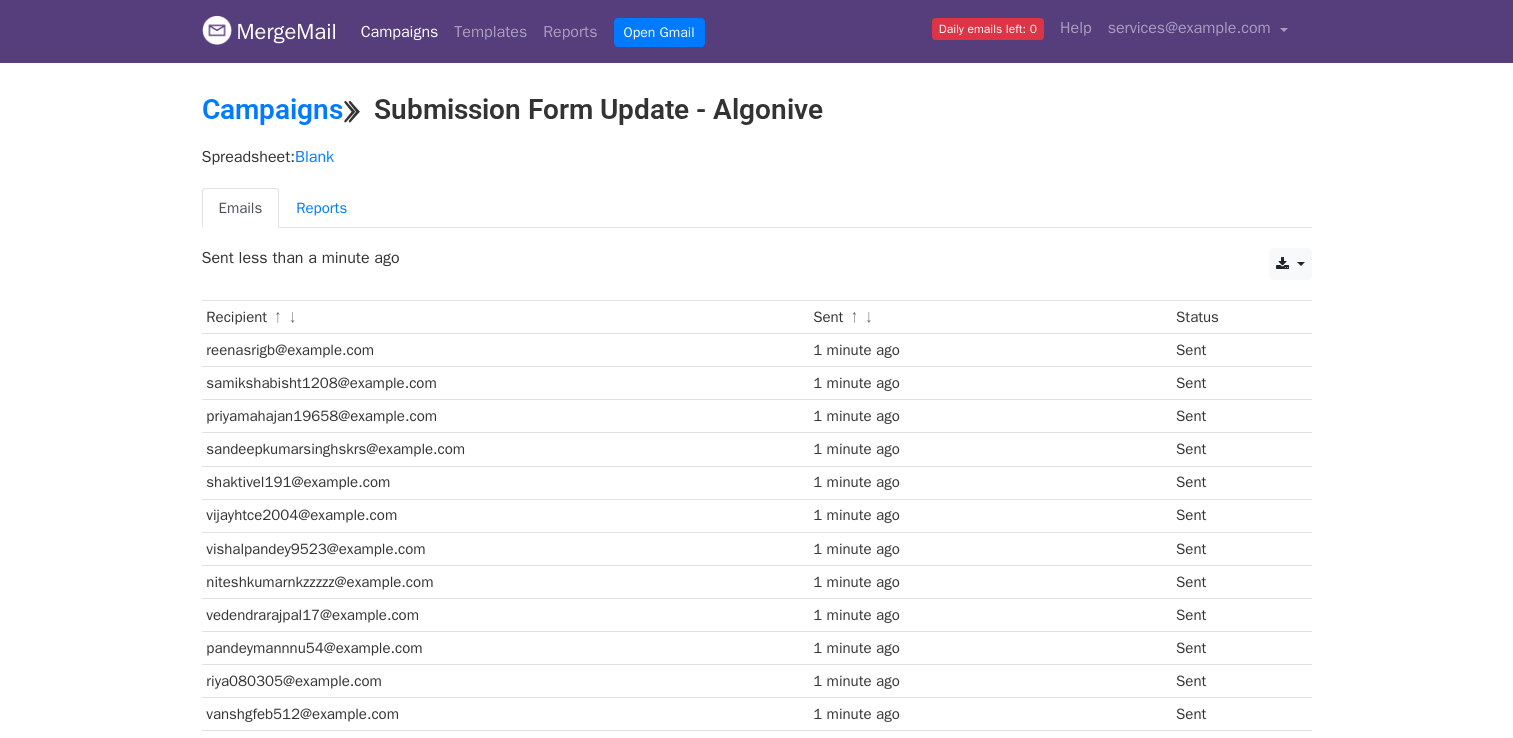 scroll, scrollTop: 0, scrollLeft: 0, axis: both 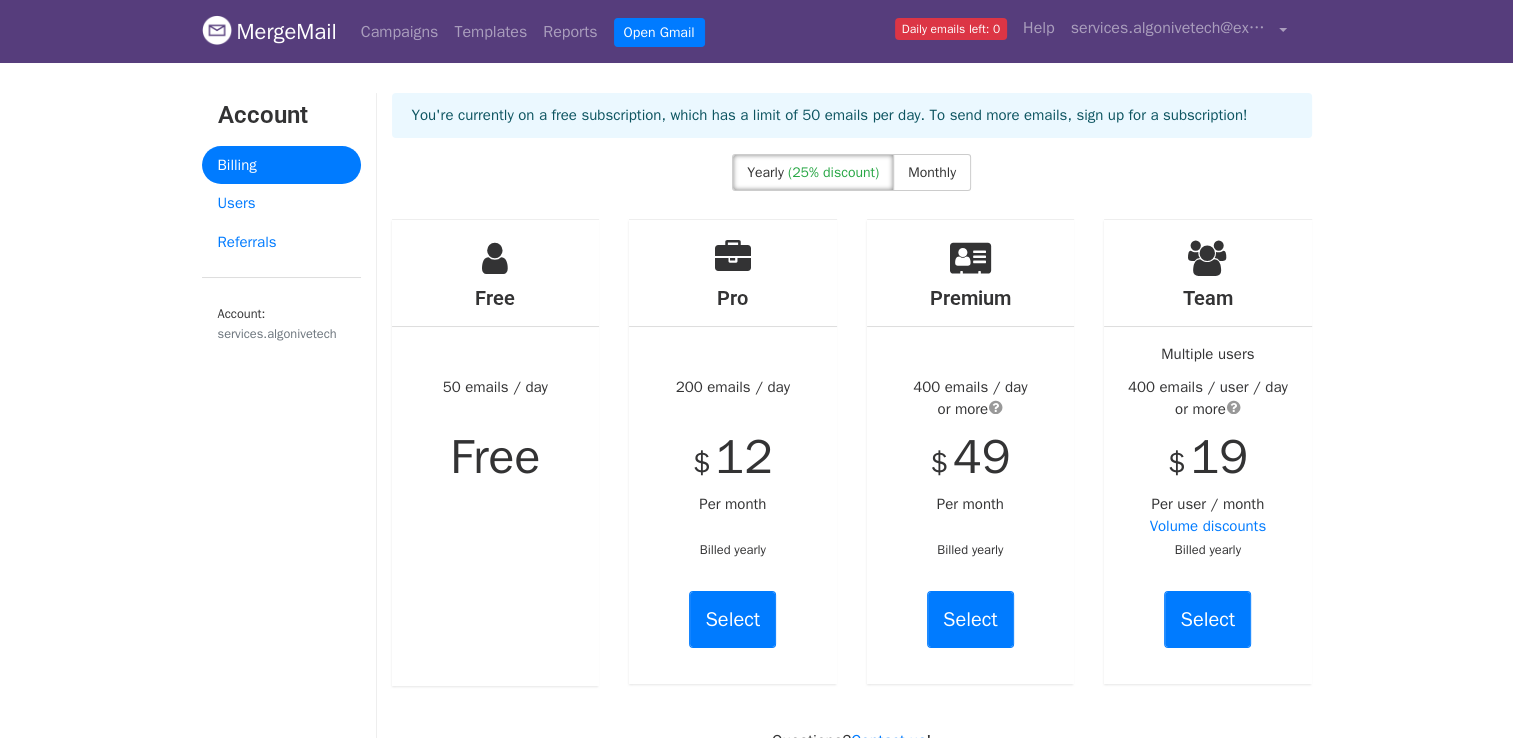 click on "Daily emails left: 0" at bounding box center (951, 29) 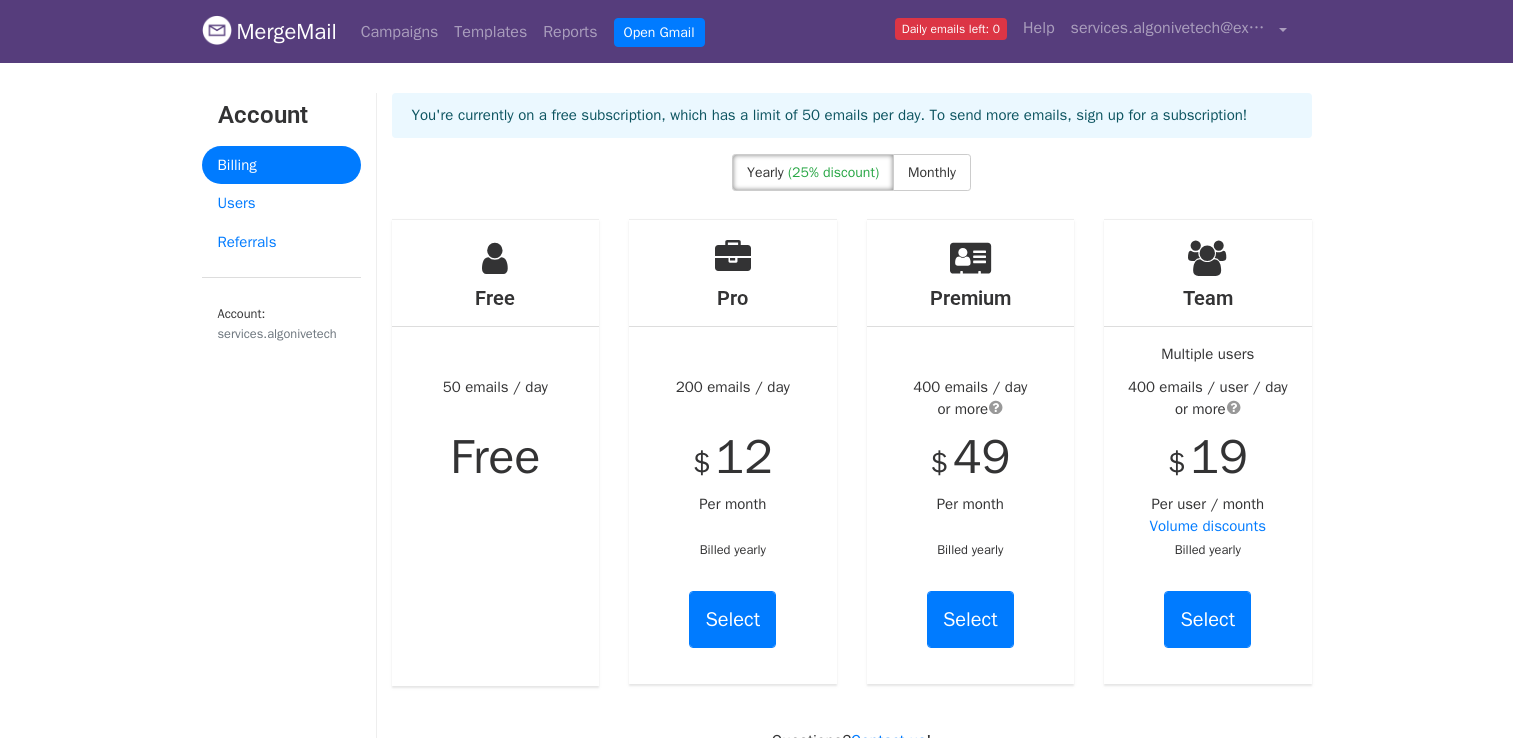 scroll, scrollTop: 0, scrollLeft: 0, axis: both 